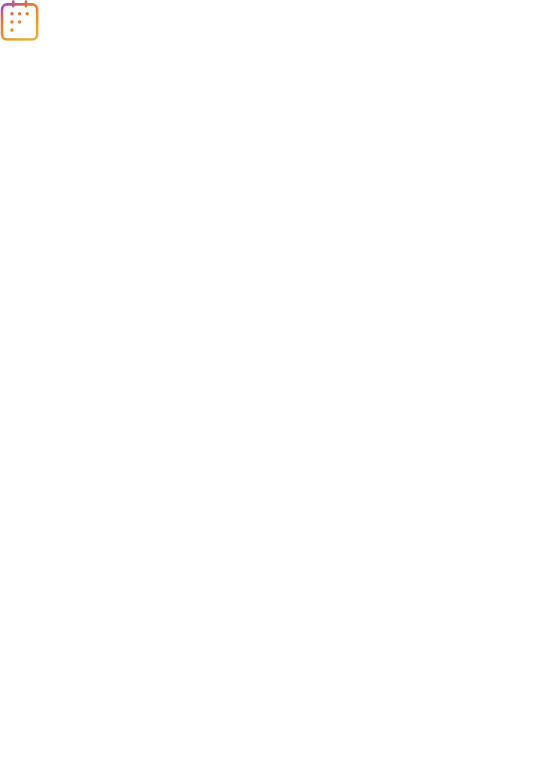 scroll, scrollTop: 0, scrollLeft: 0, axis: both 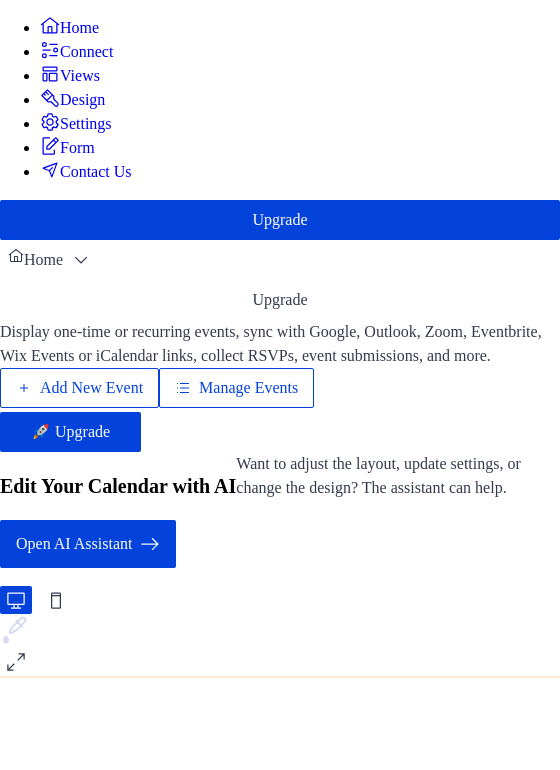 click on "Manage Events" at bounding box center (248, 388) 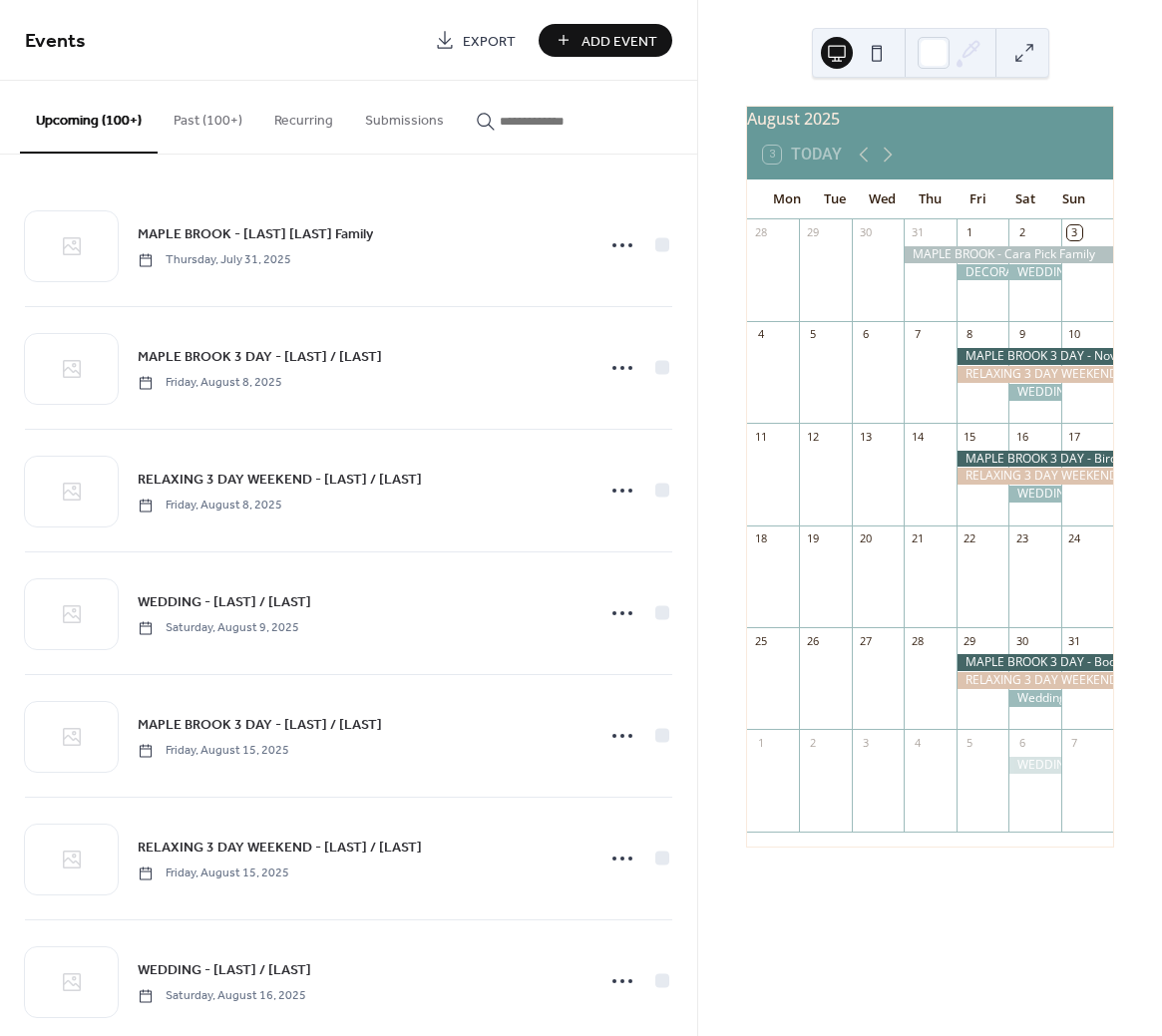 scroll, scrollTop: 0, scrollLeft: 0, axis: both 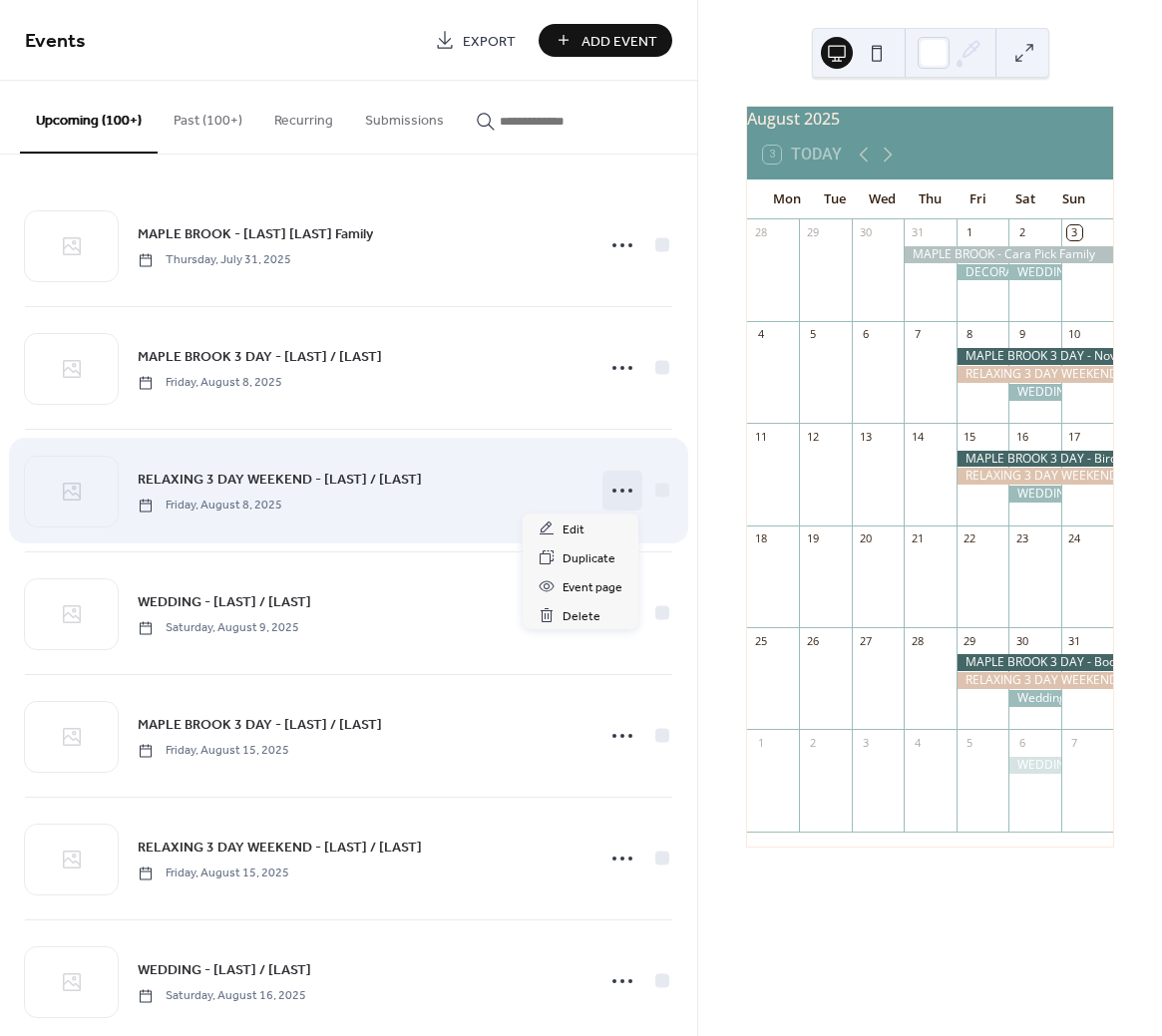 click 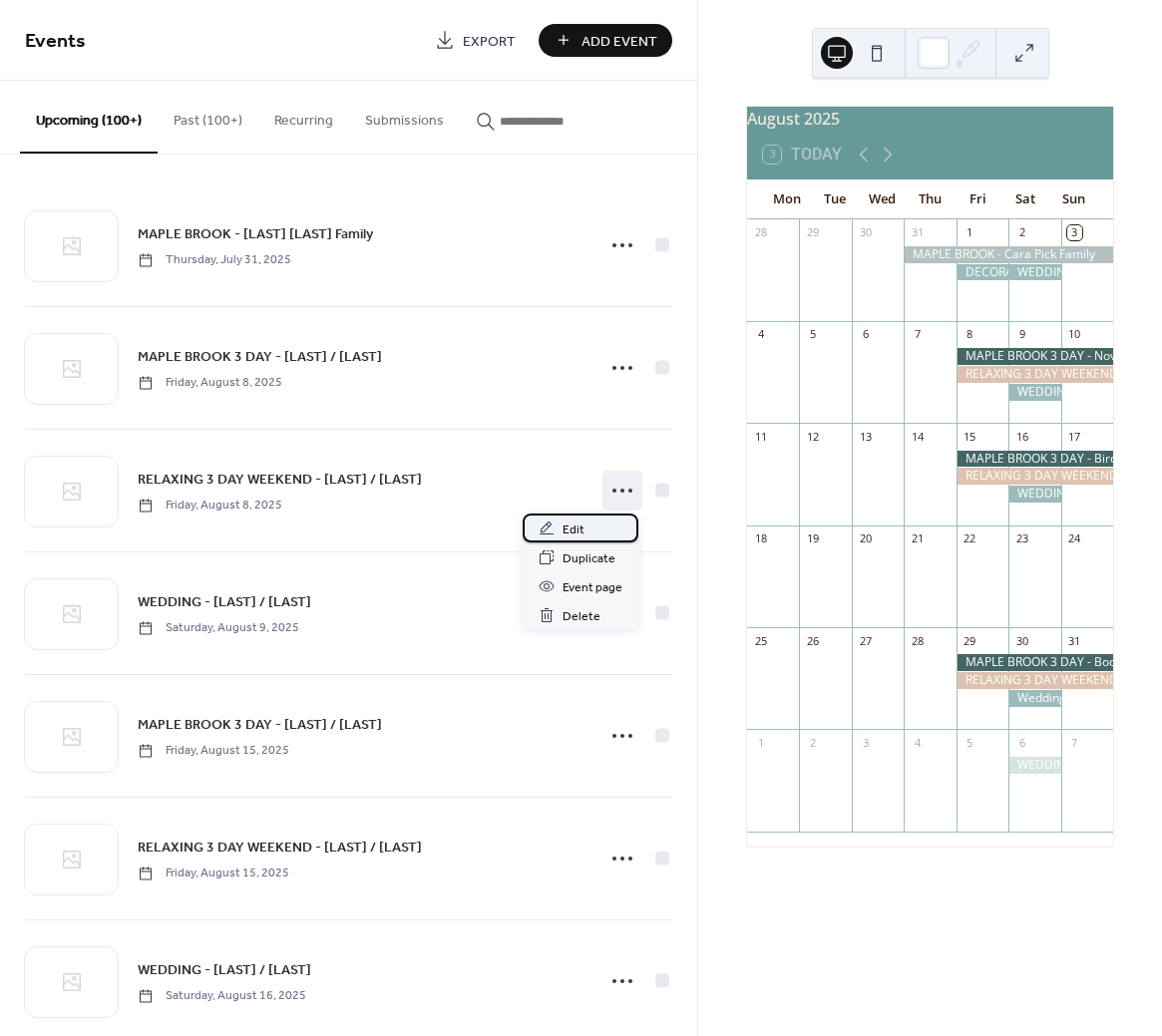 click on "Edit" at bounding box center (574, 529) 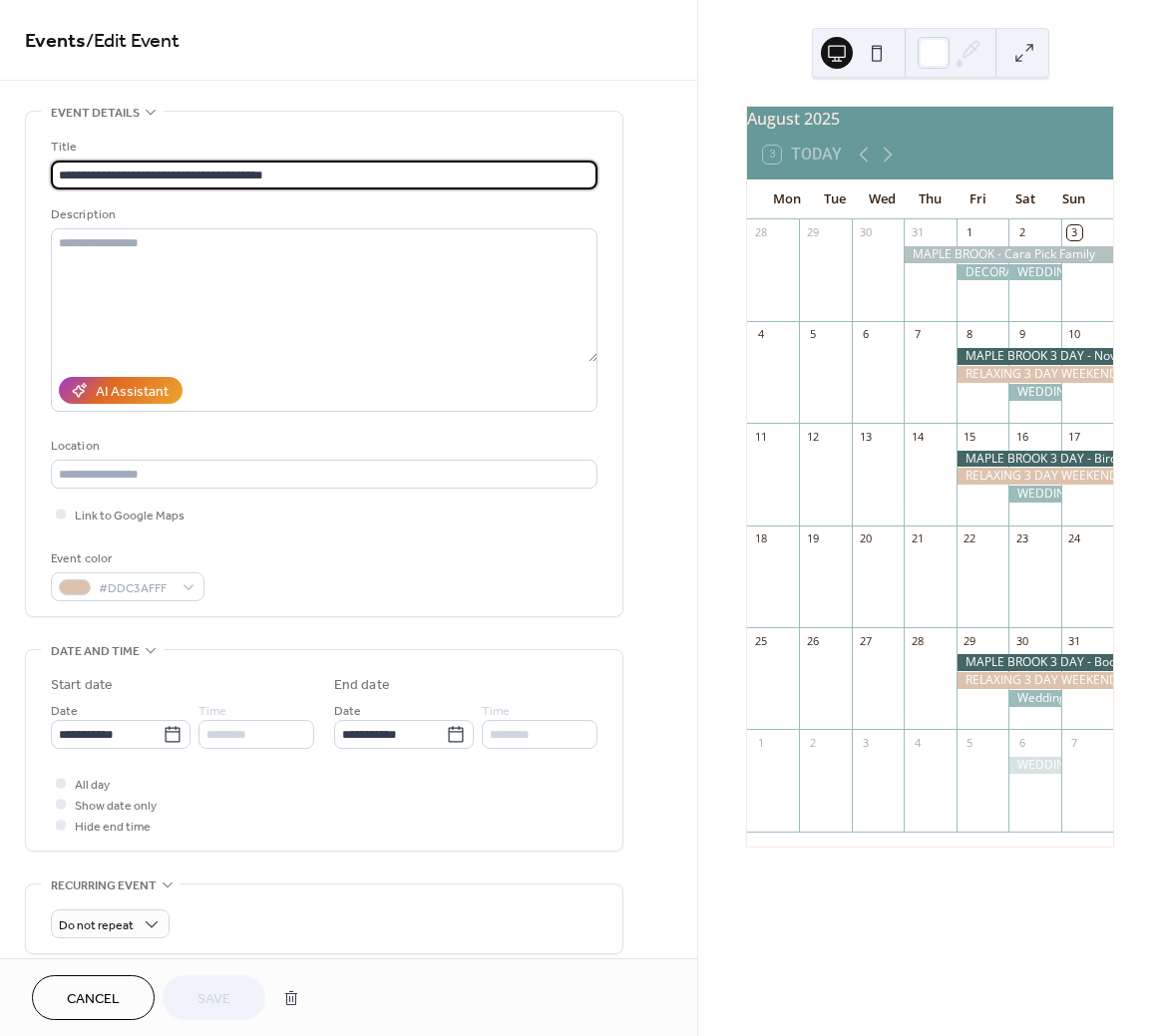 drag, startPoint x: 344, startPoint y: 169, endPoint x: 25, endPoint y: 170, distance: 319.00157 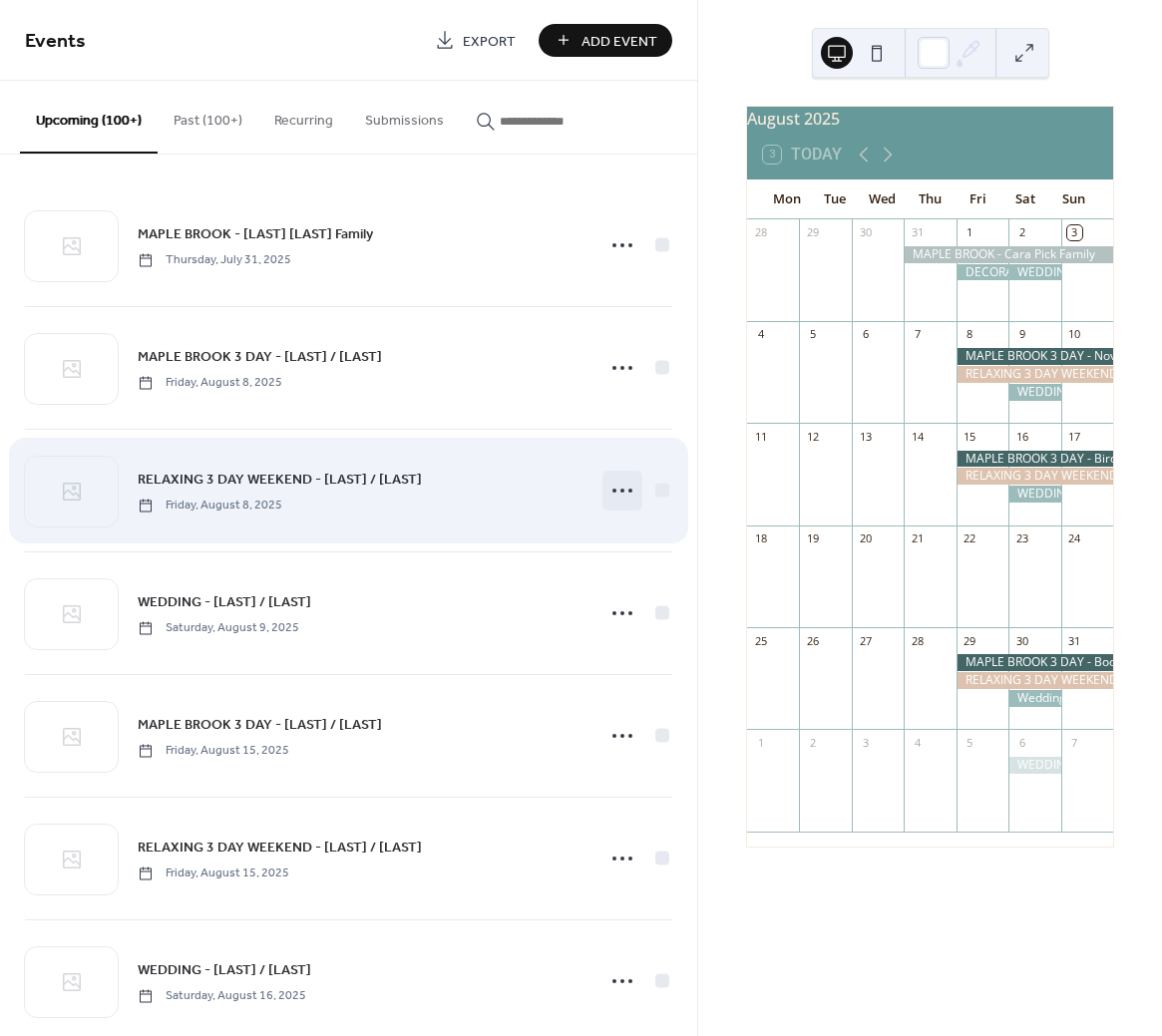 click 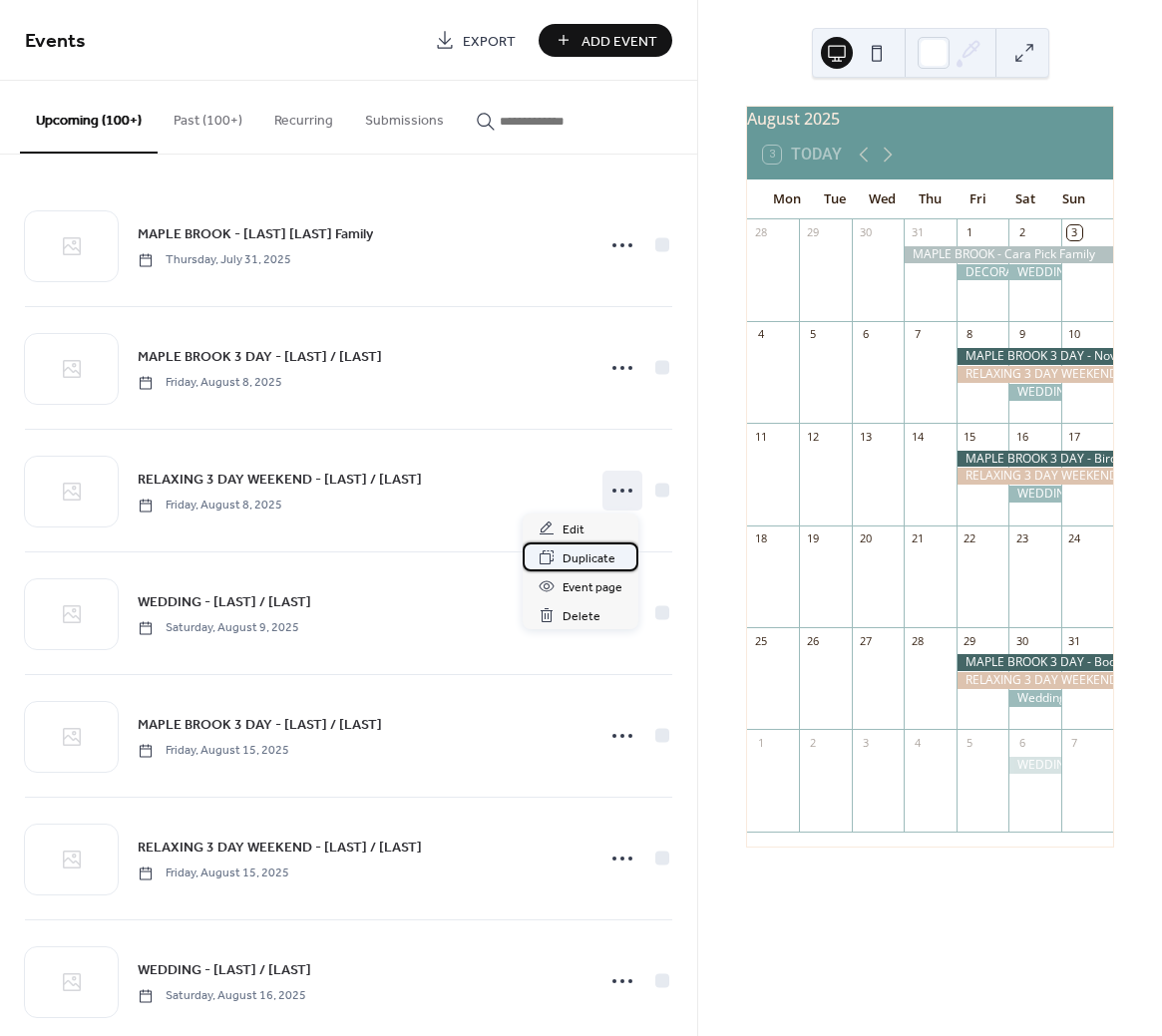 click on "Duplicate" at bounding box center [588, 558] 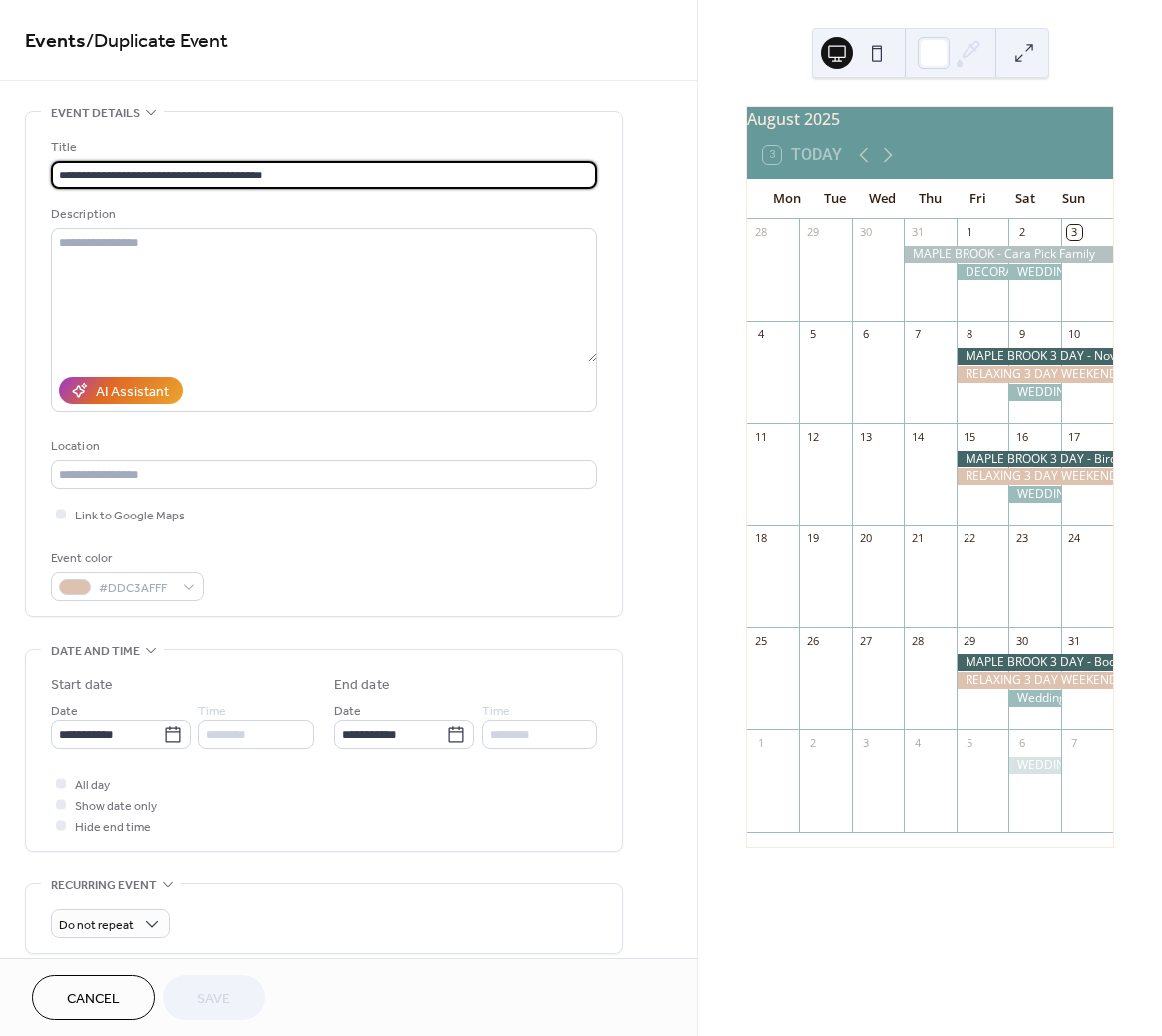 drag, startPoint x: 316, startPoint y: 173, endPoint x: -2, endPoint y: 179, distance: 318.0566 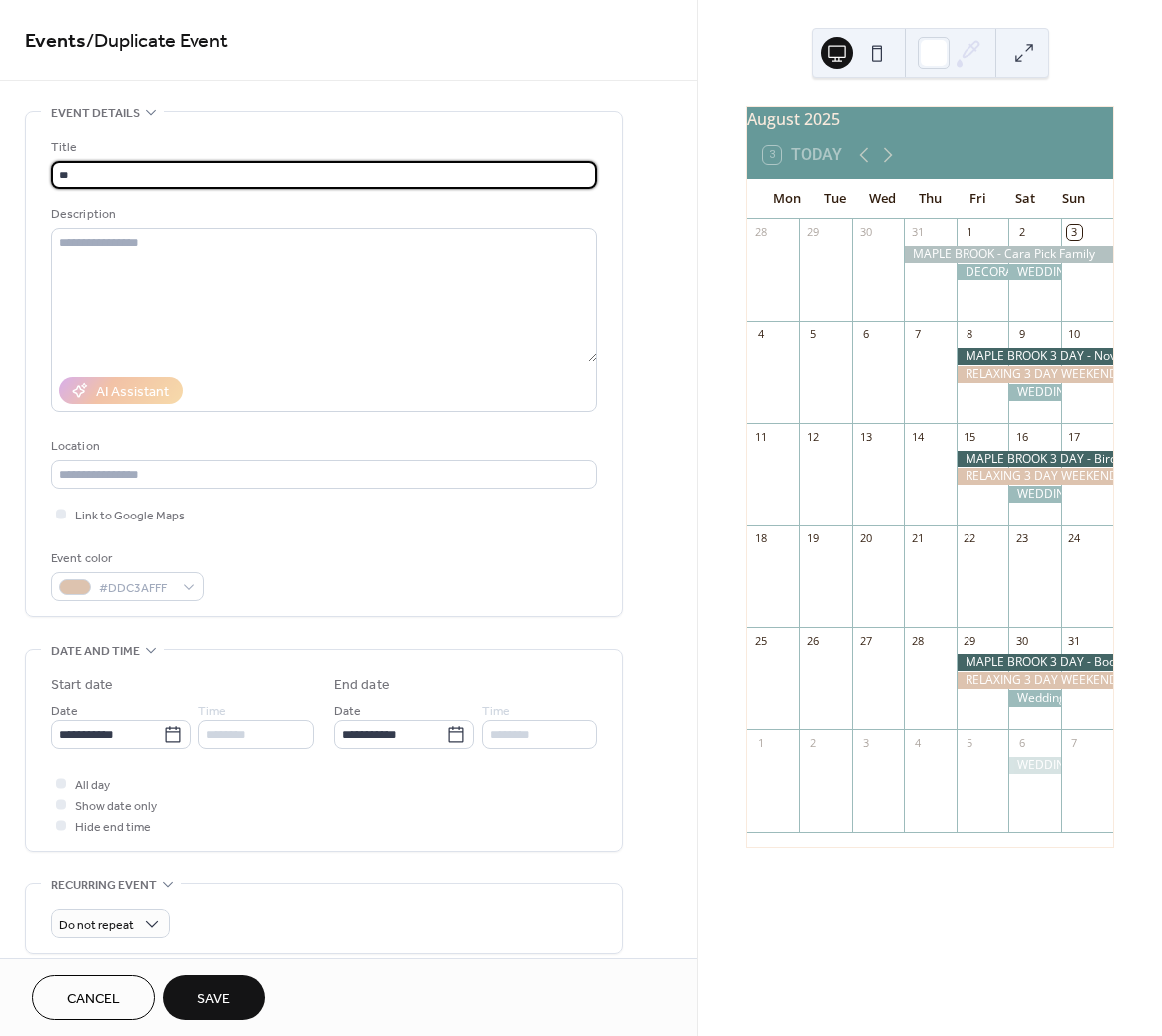 type on "*" 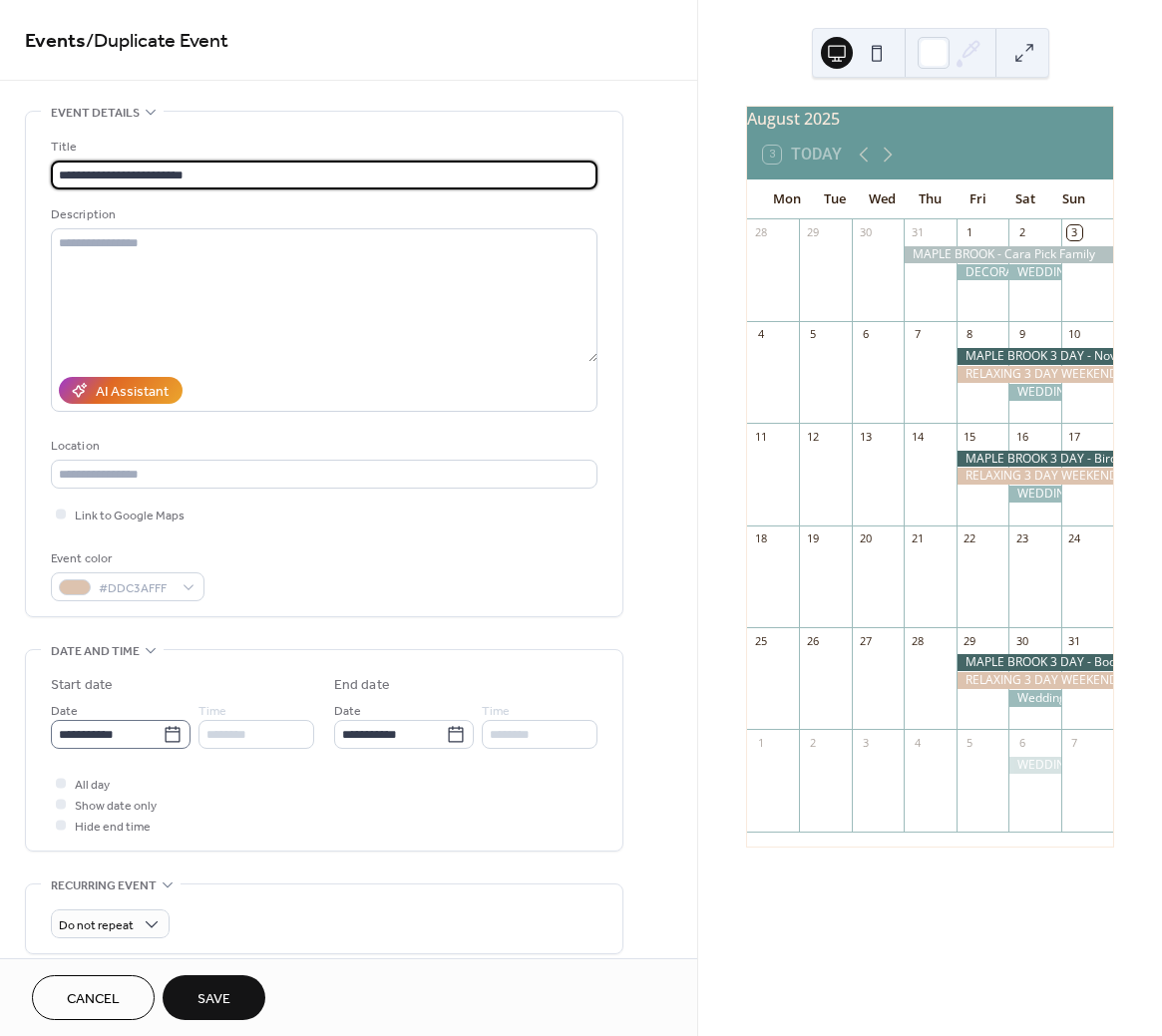 type on "**********" 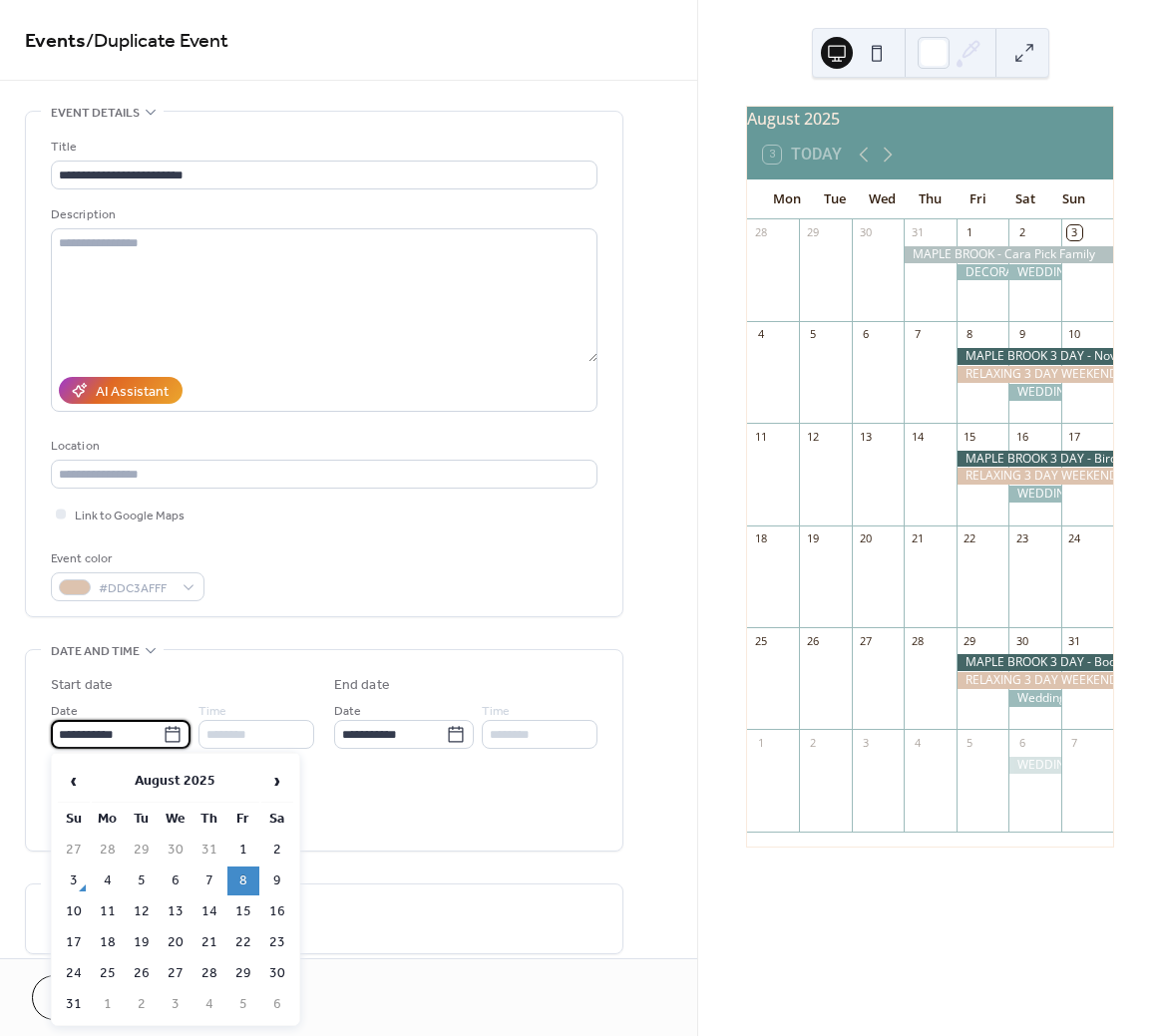 click on "**********" at bounding box center (107, 734) 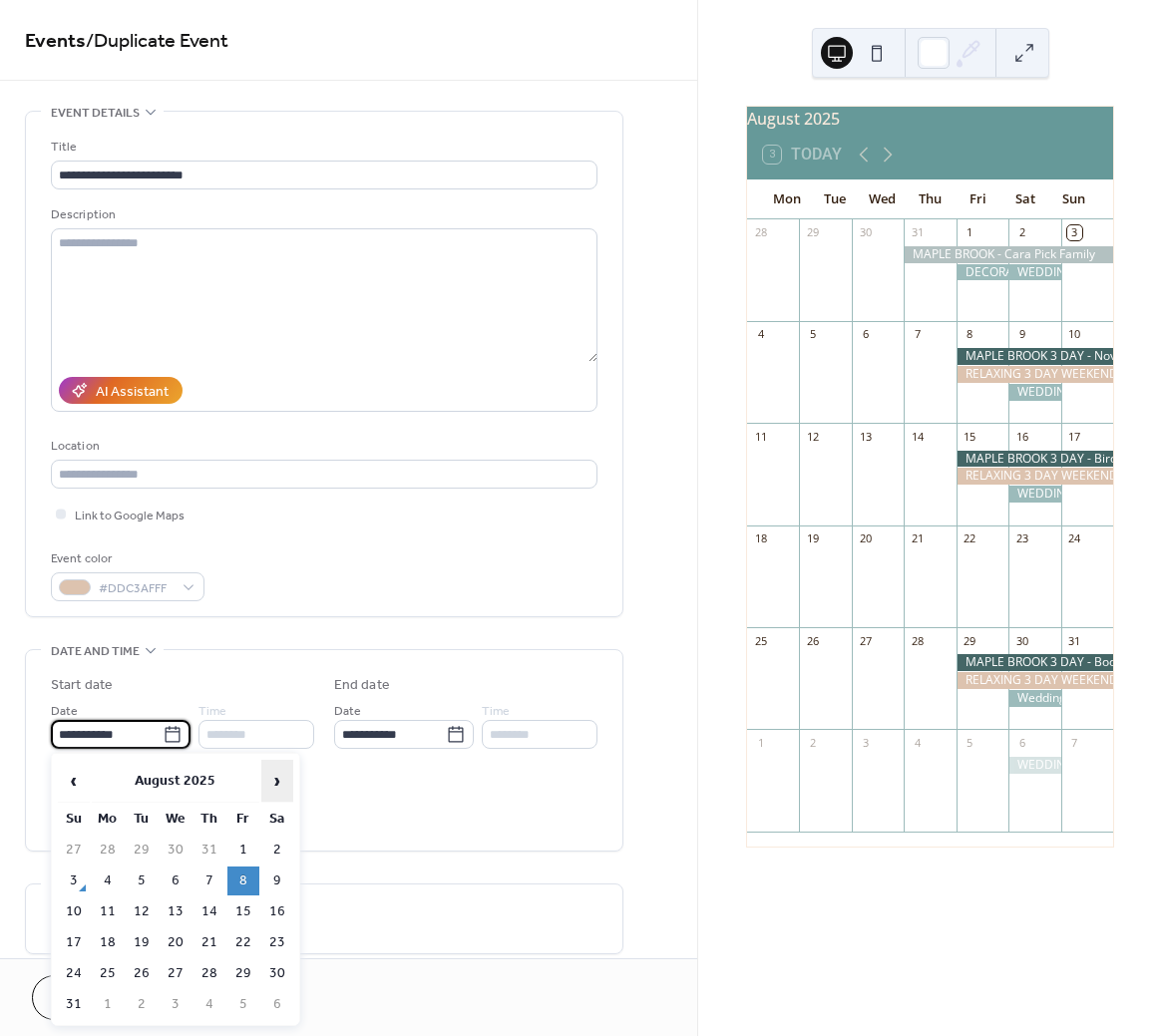 click on "›" at bounding box center (277, 781) 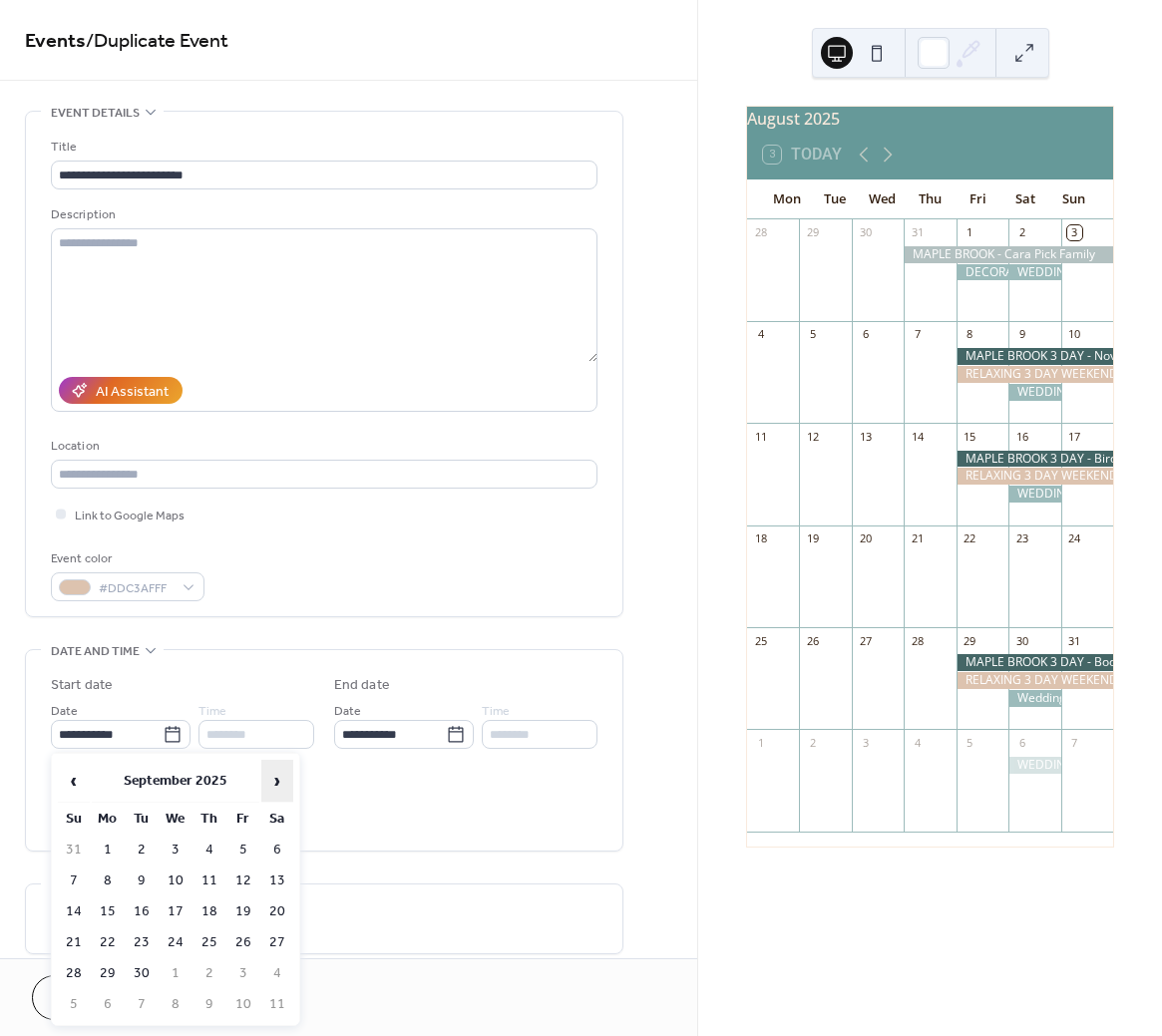click on "›" at bounding box center (277, 781) 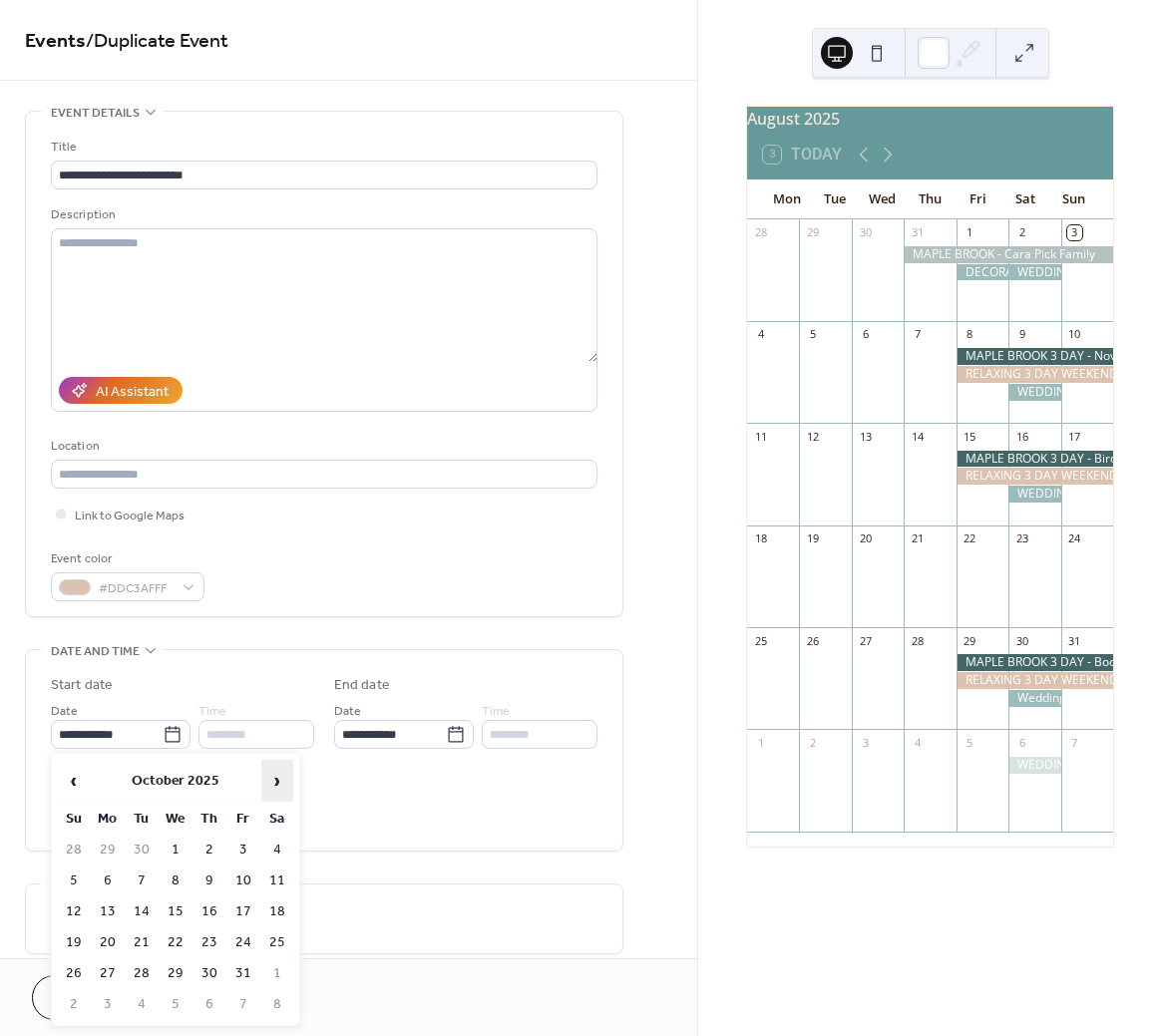 click on "›" at bounding box center [277, 781] 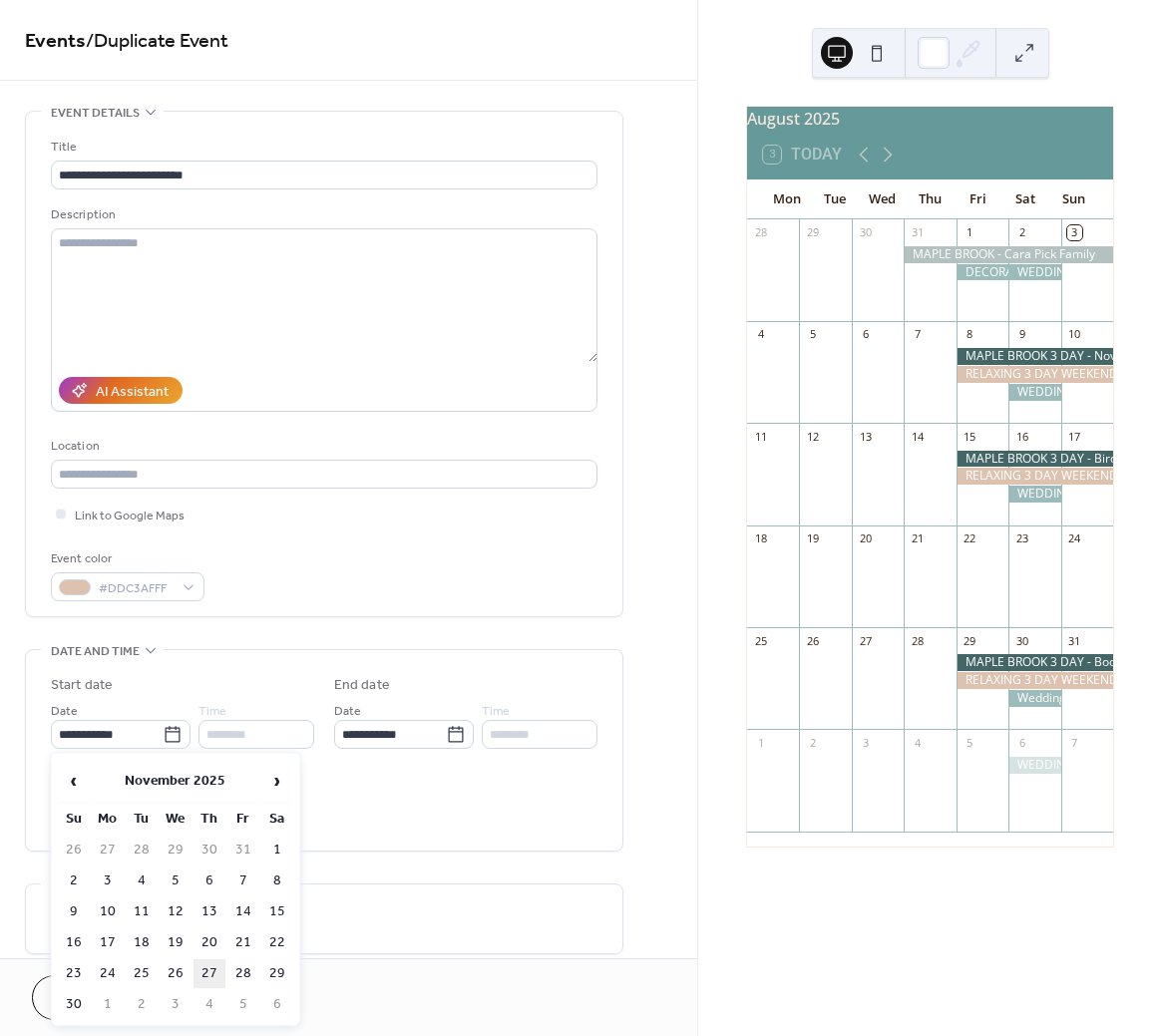 click on "27" at bounding box center [209, 973] 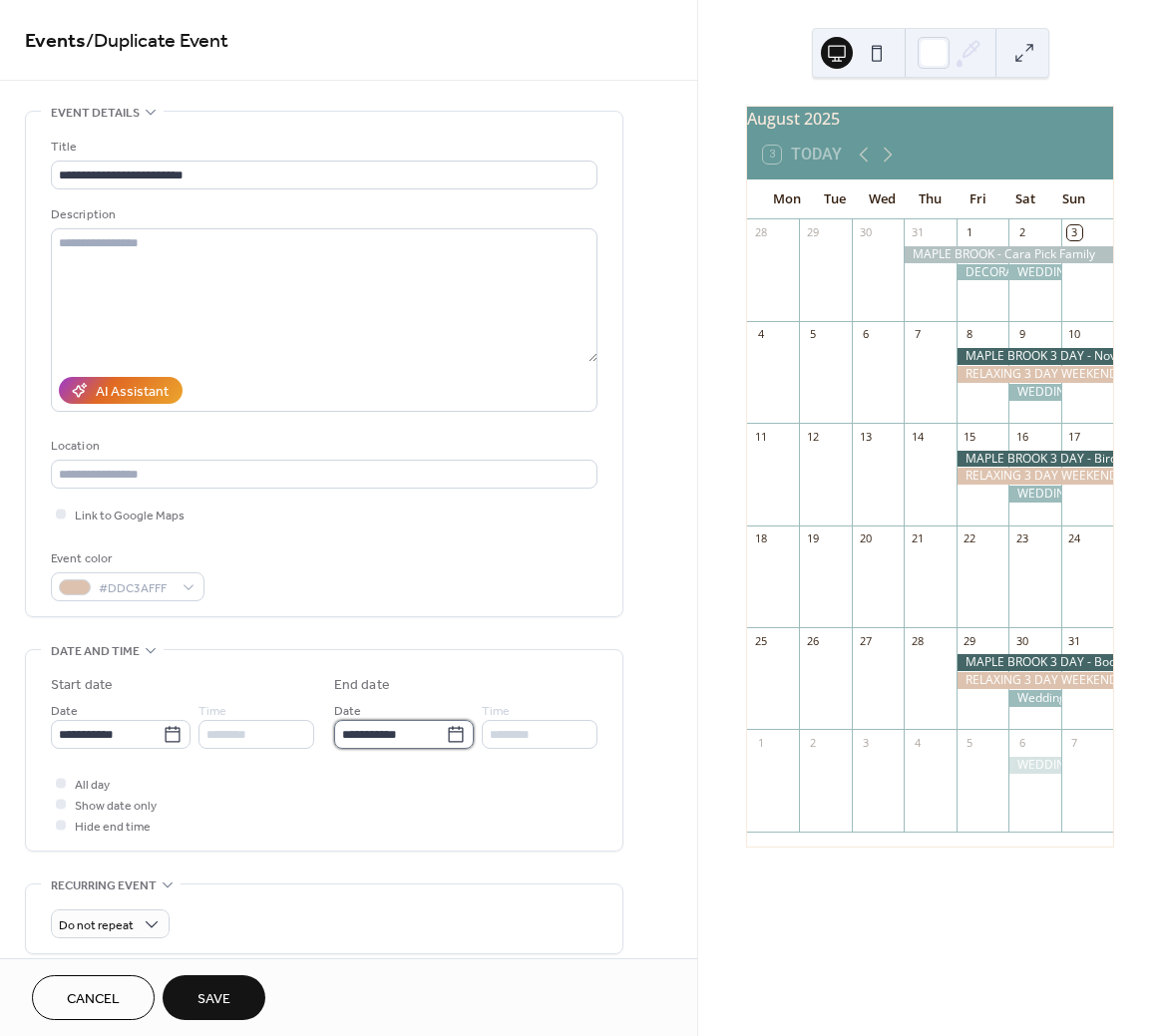 click on "**********" at bounding box center [390, 734] 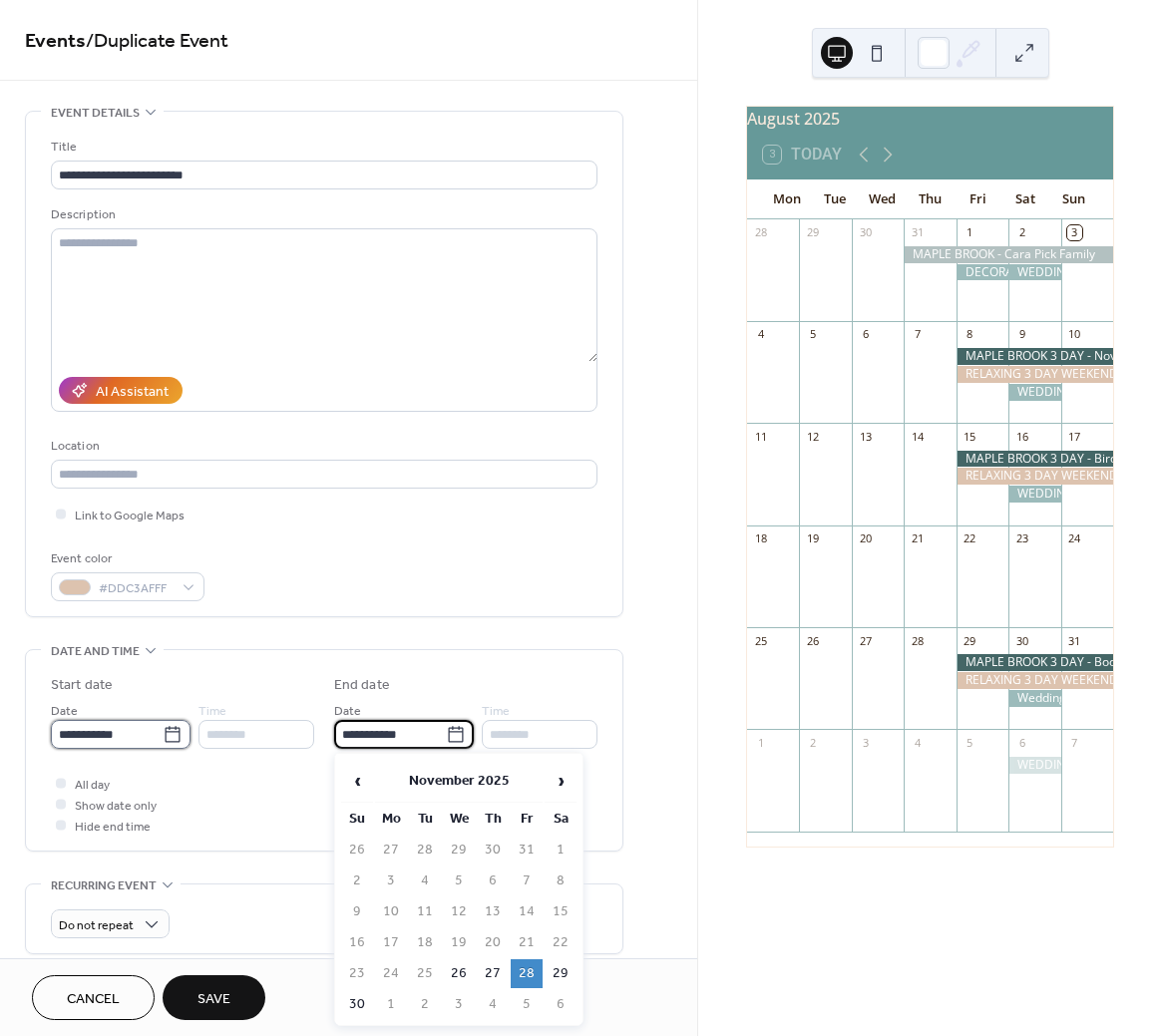 click on "**********" at bounding box center [107, 734] 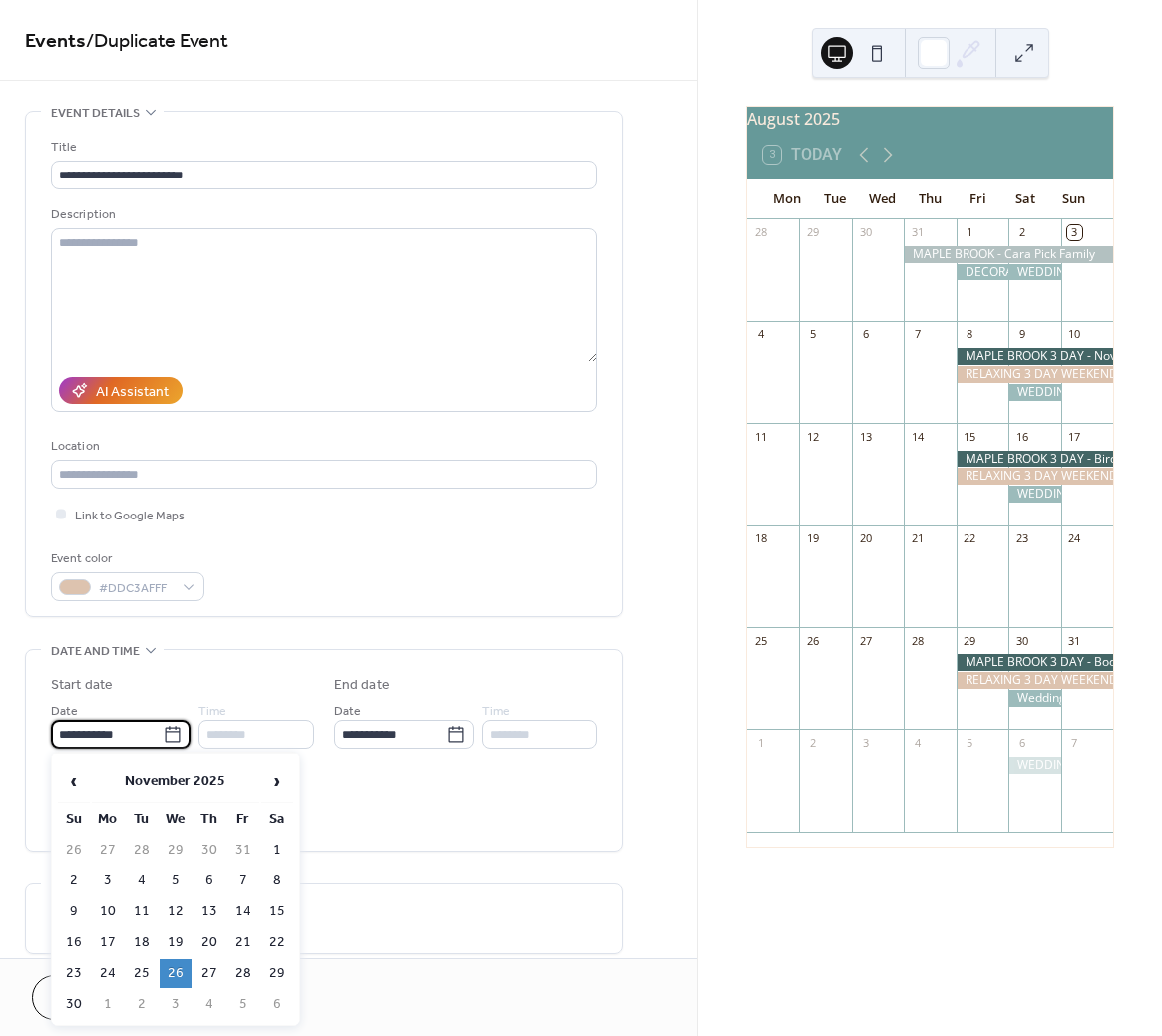 click on "27" at bounding box center [209, 973] 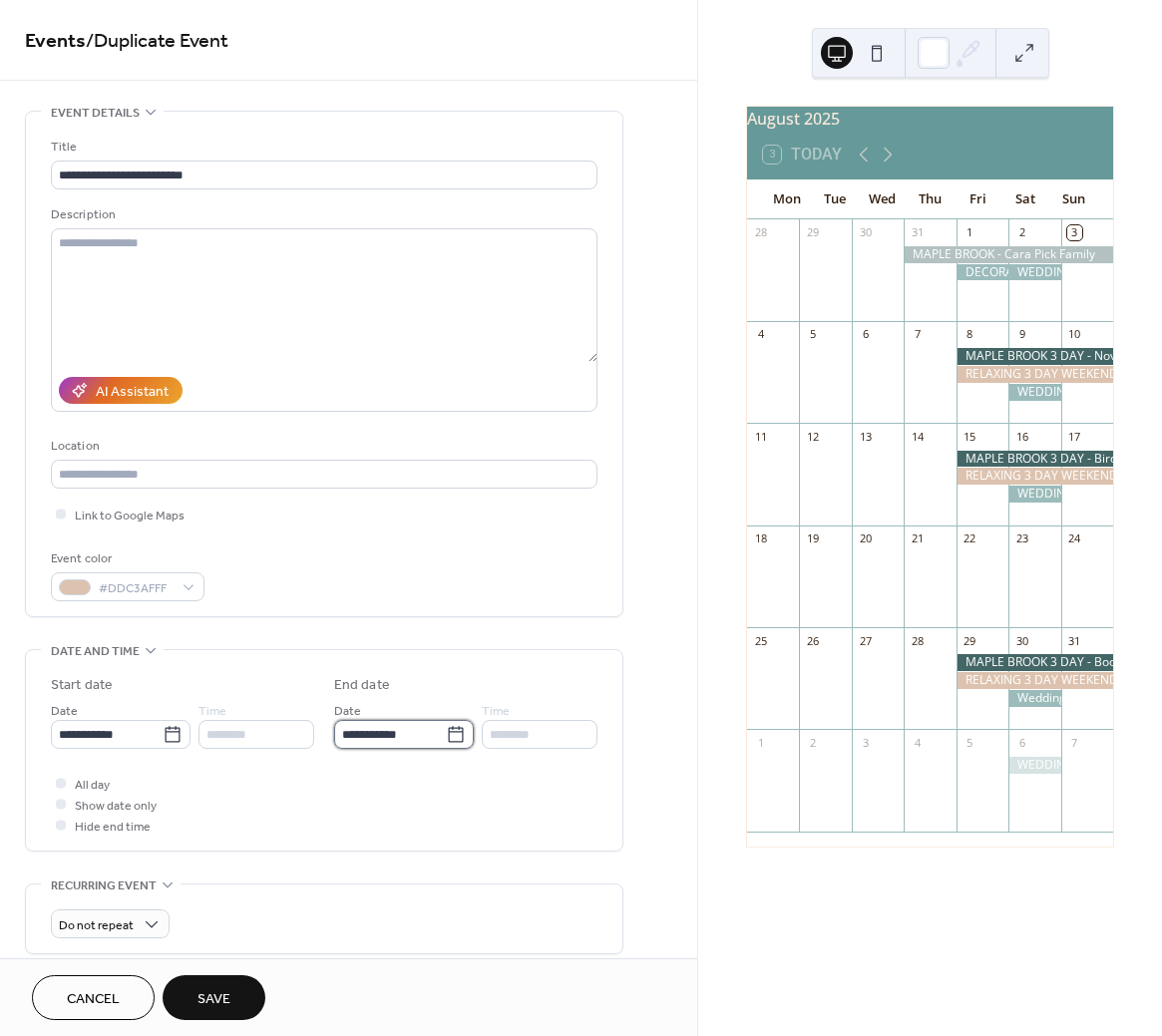 click on "**********" at bounding box center (390, 734) 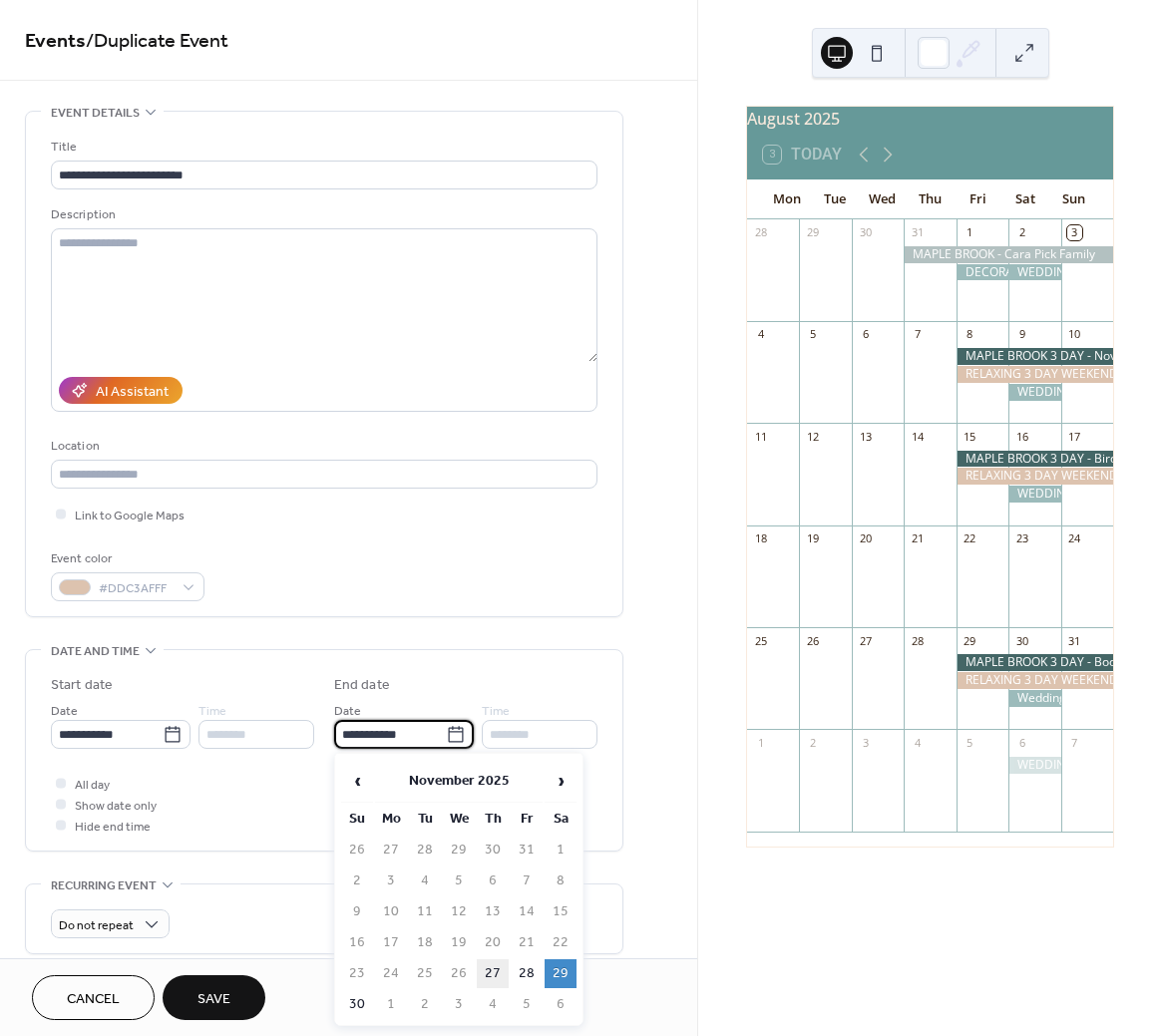 click on "27" at bounding box center [493, 973] 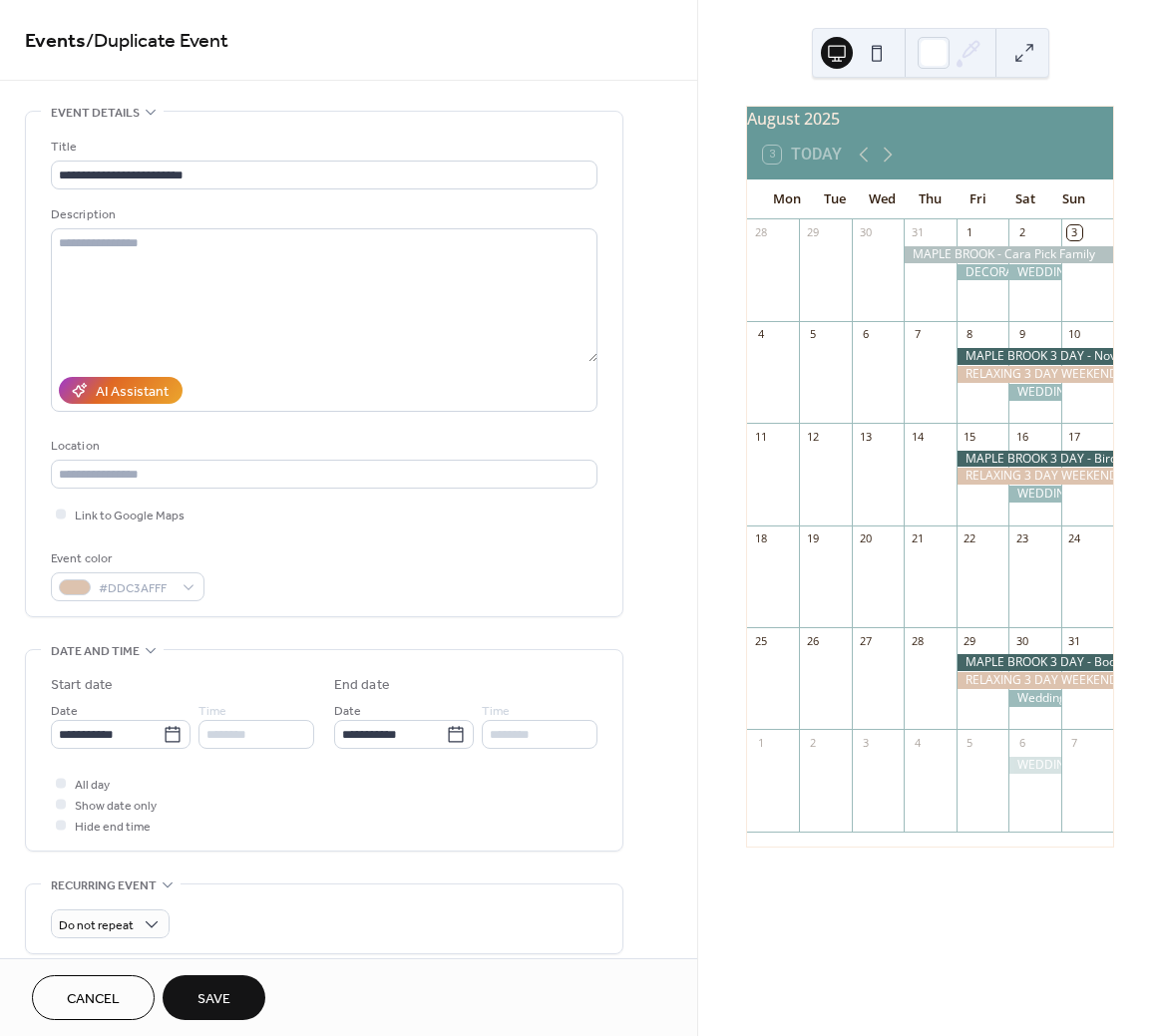 click on "Save" at bounding box center (213, 999) 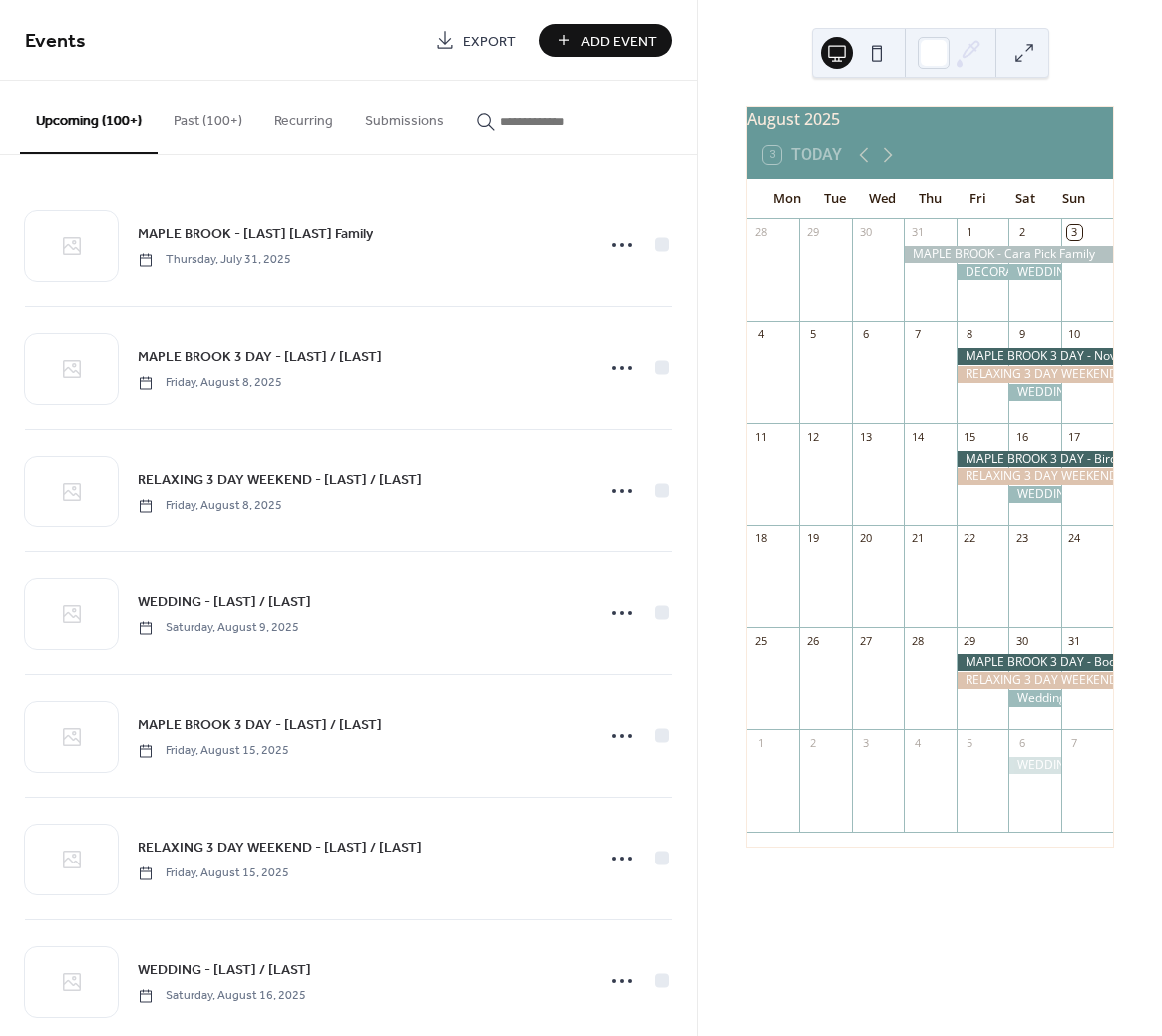 click at bounding box center (1024, 53) 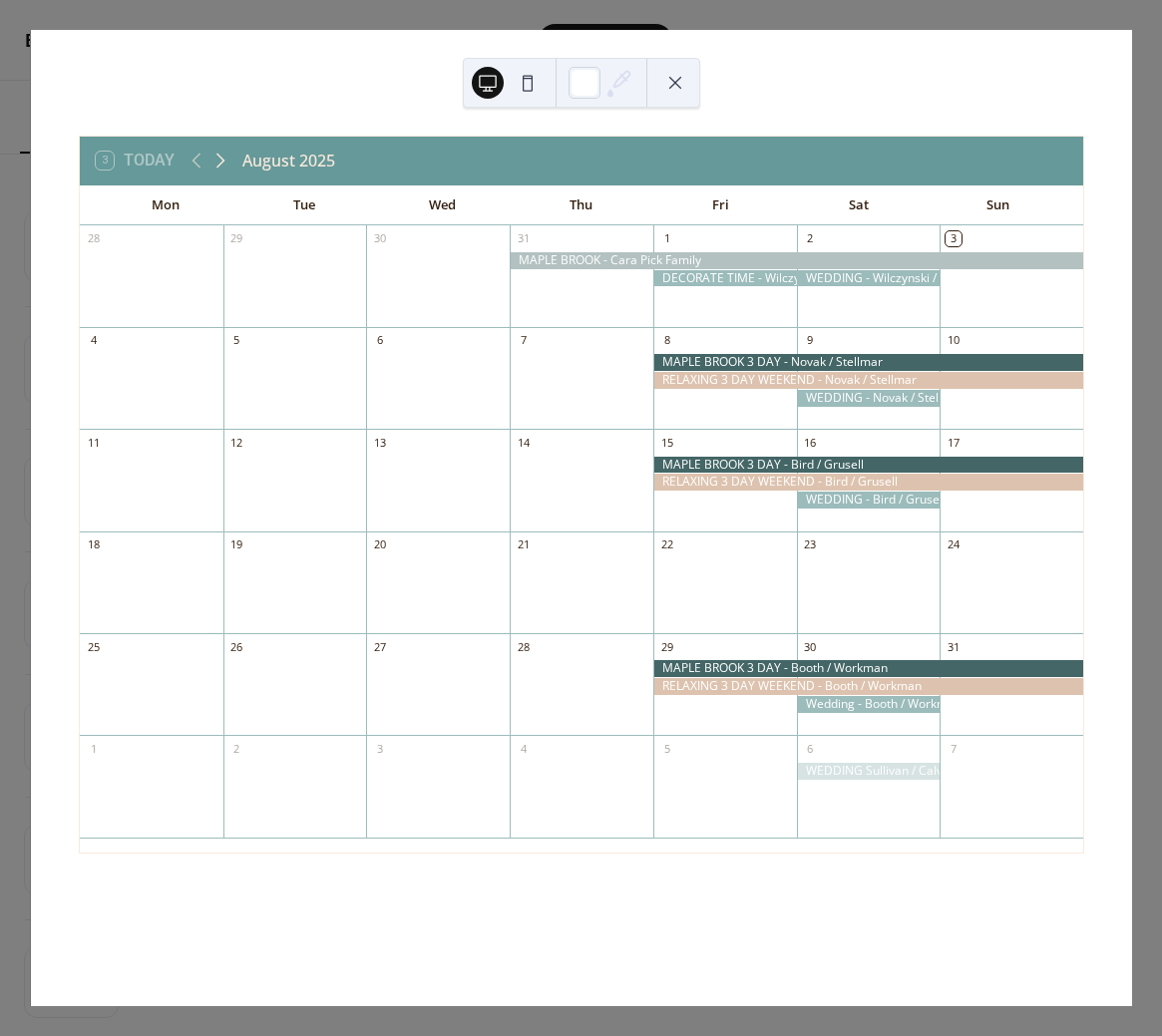 click 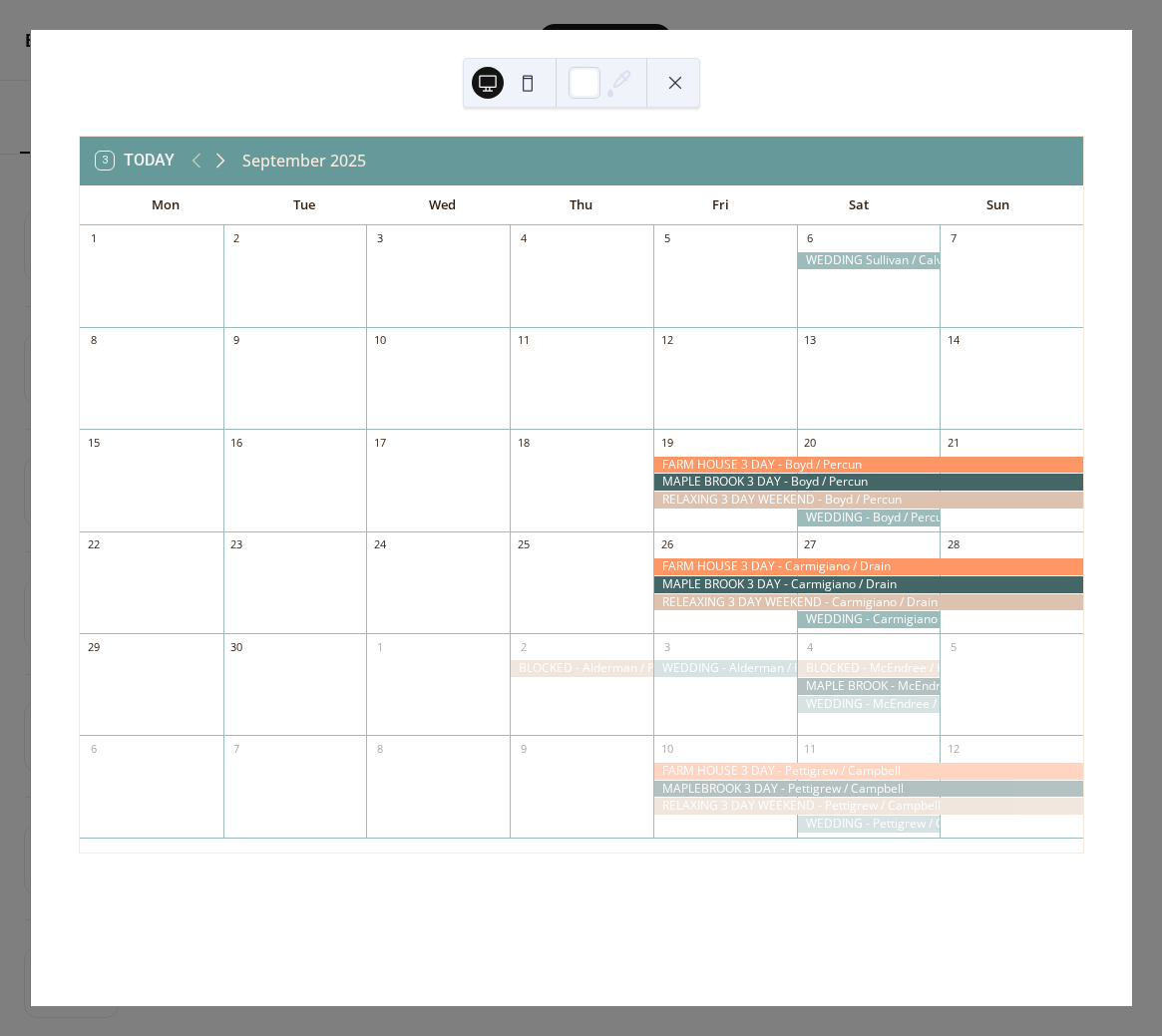 click 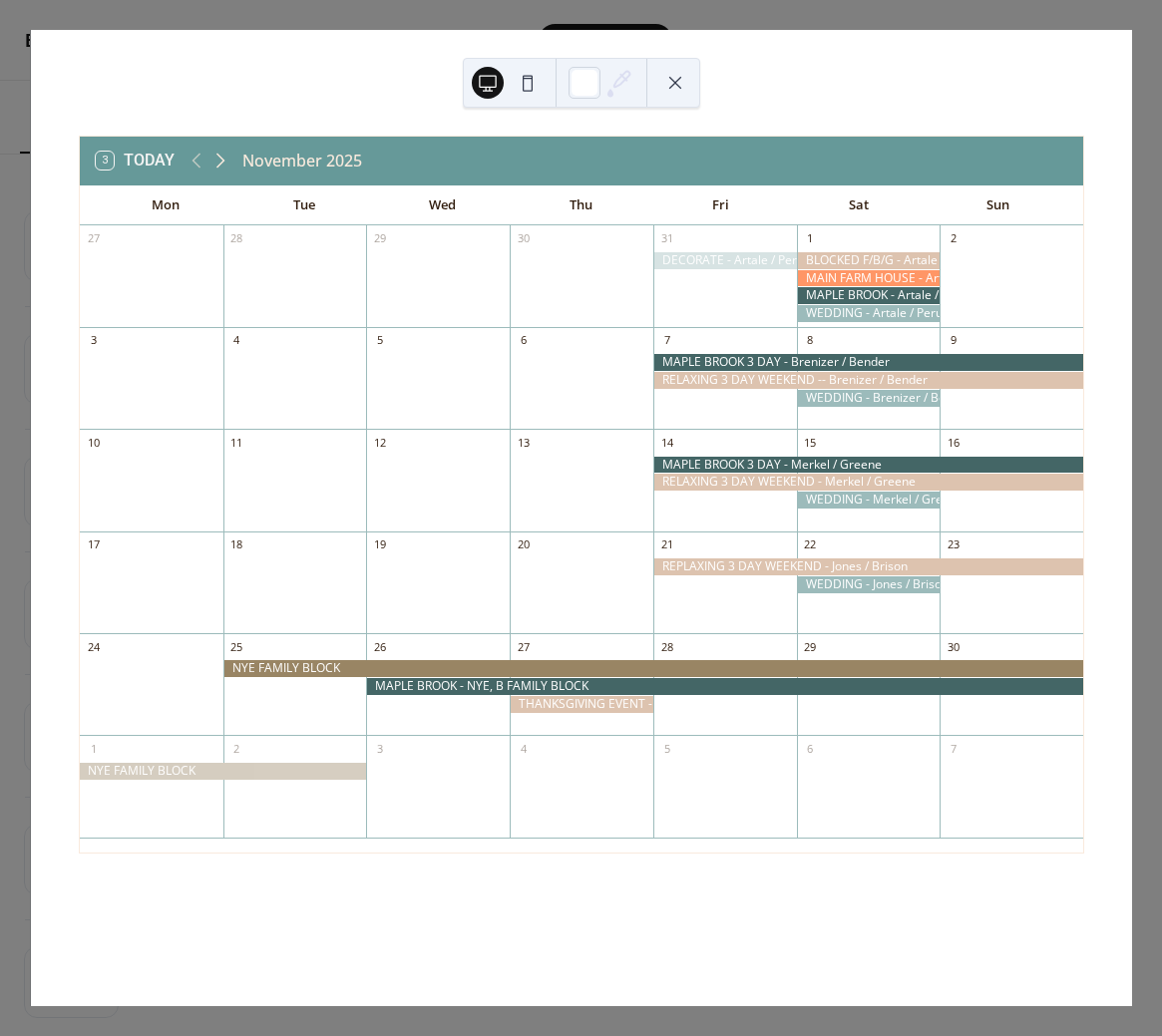 click 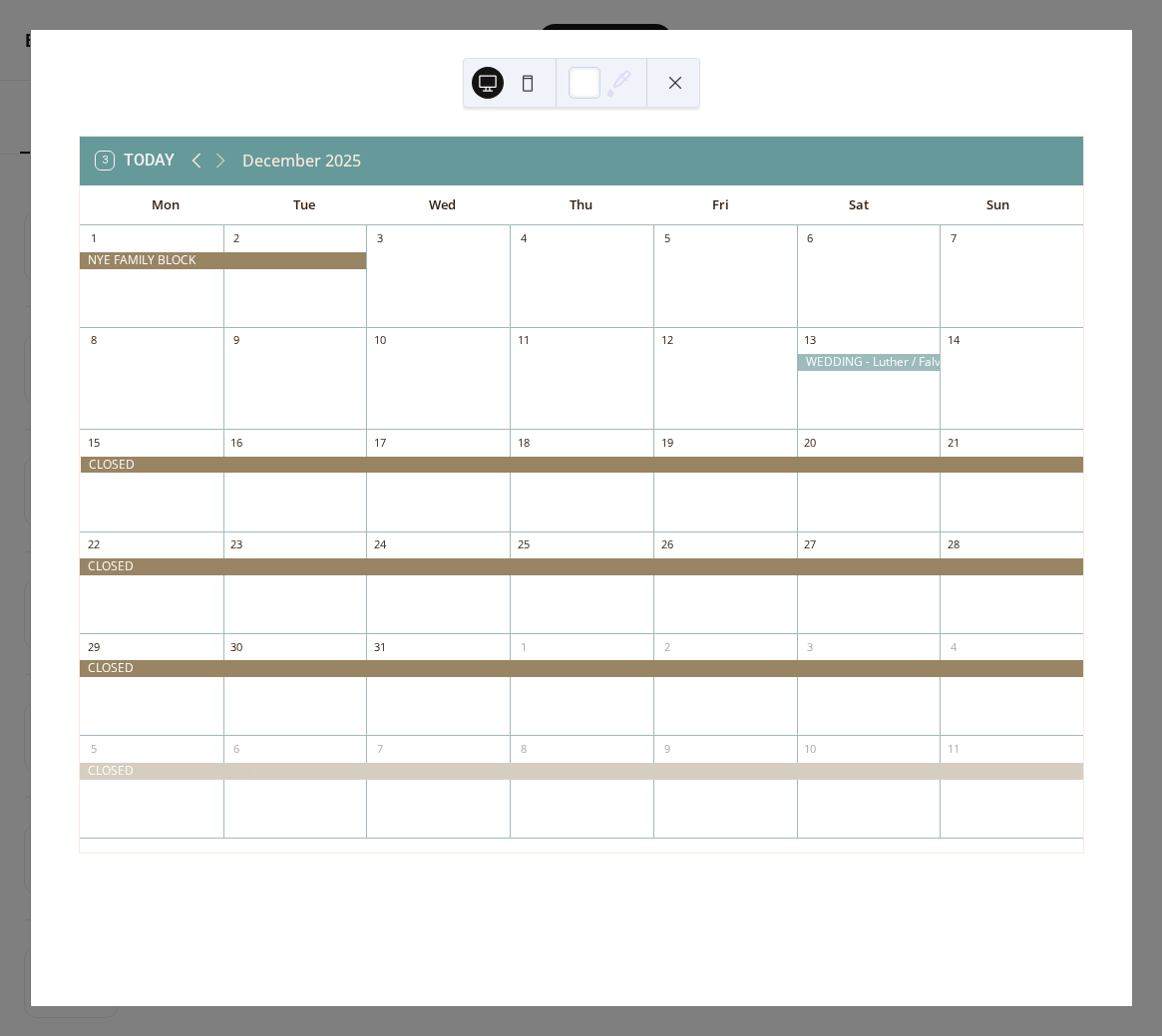 click 